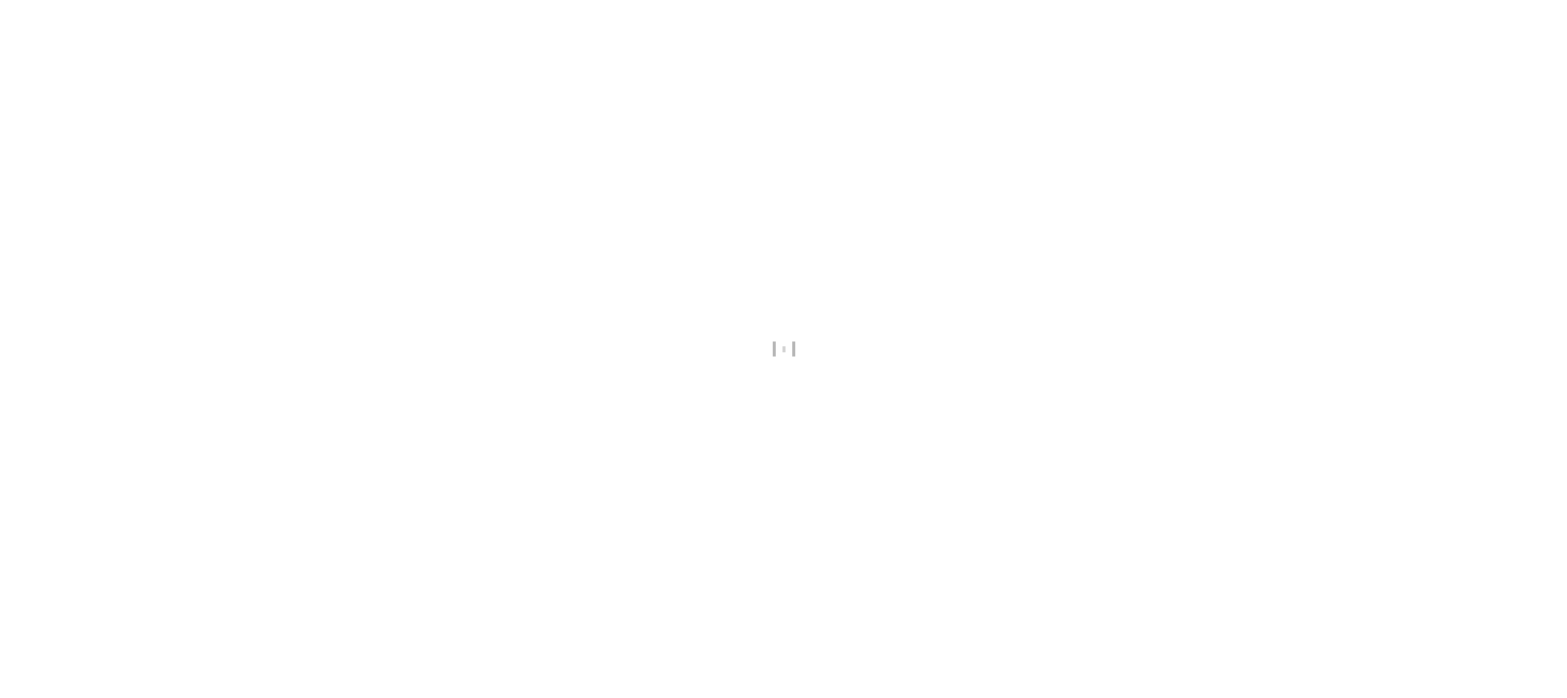 scroll, scrollTop: 0, scrollLeft: 0, axis: both 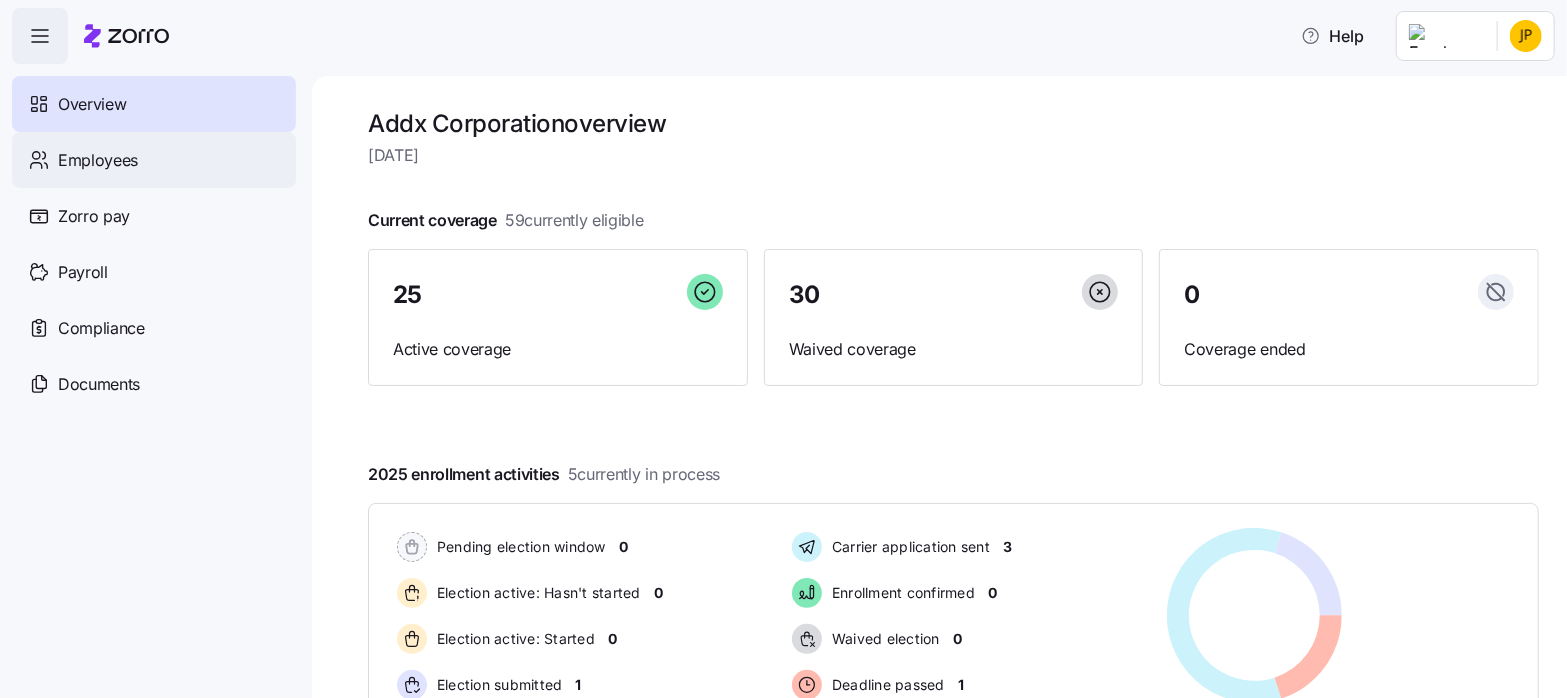 click on "Employees" at bounding box center [98, 160] 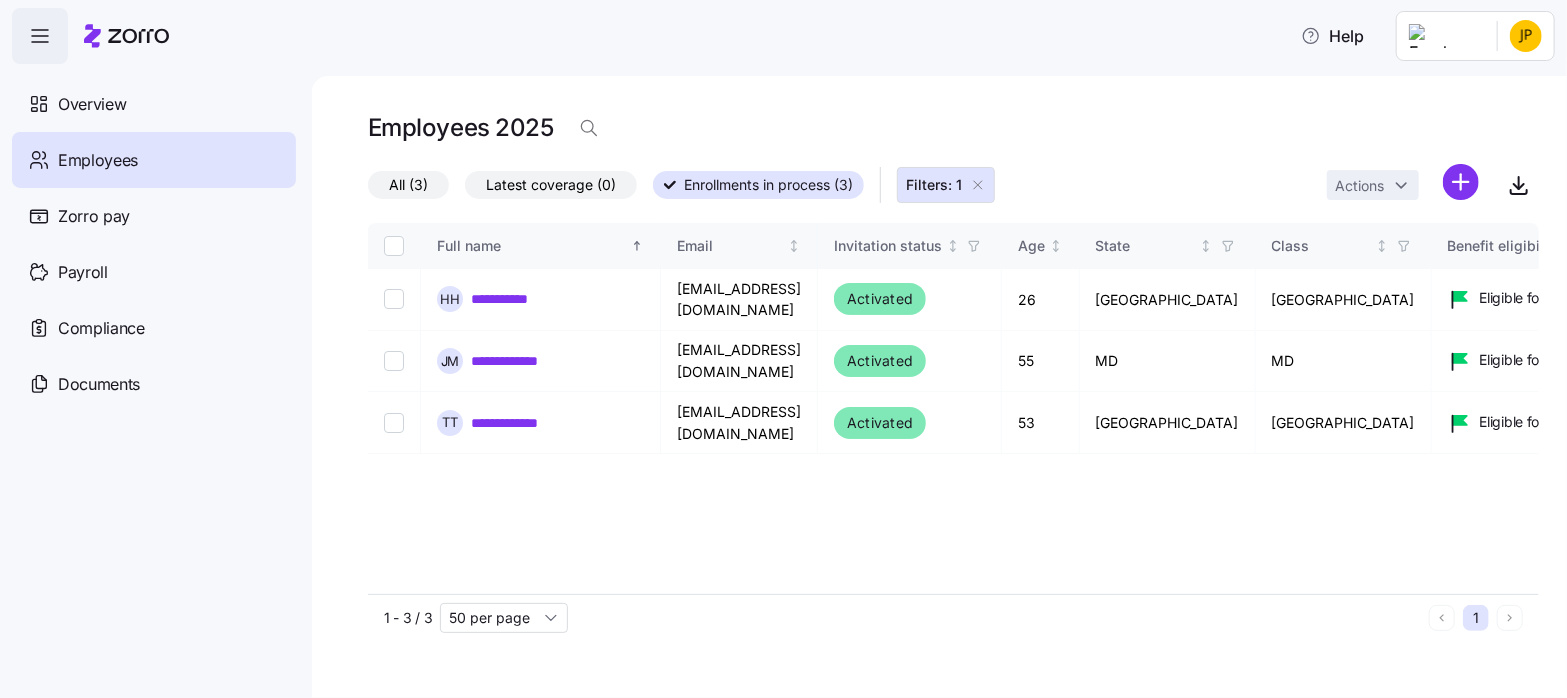 click on "All (3)" at bounding box center (408, 185) 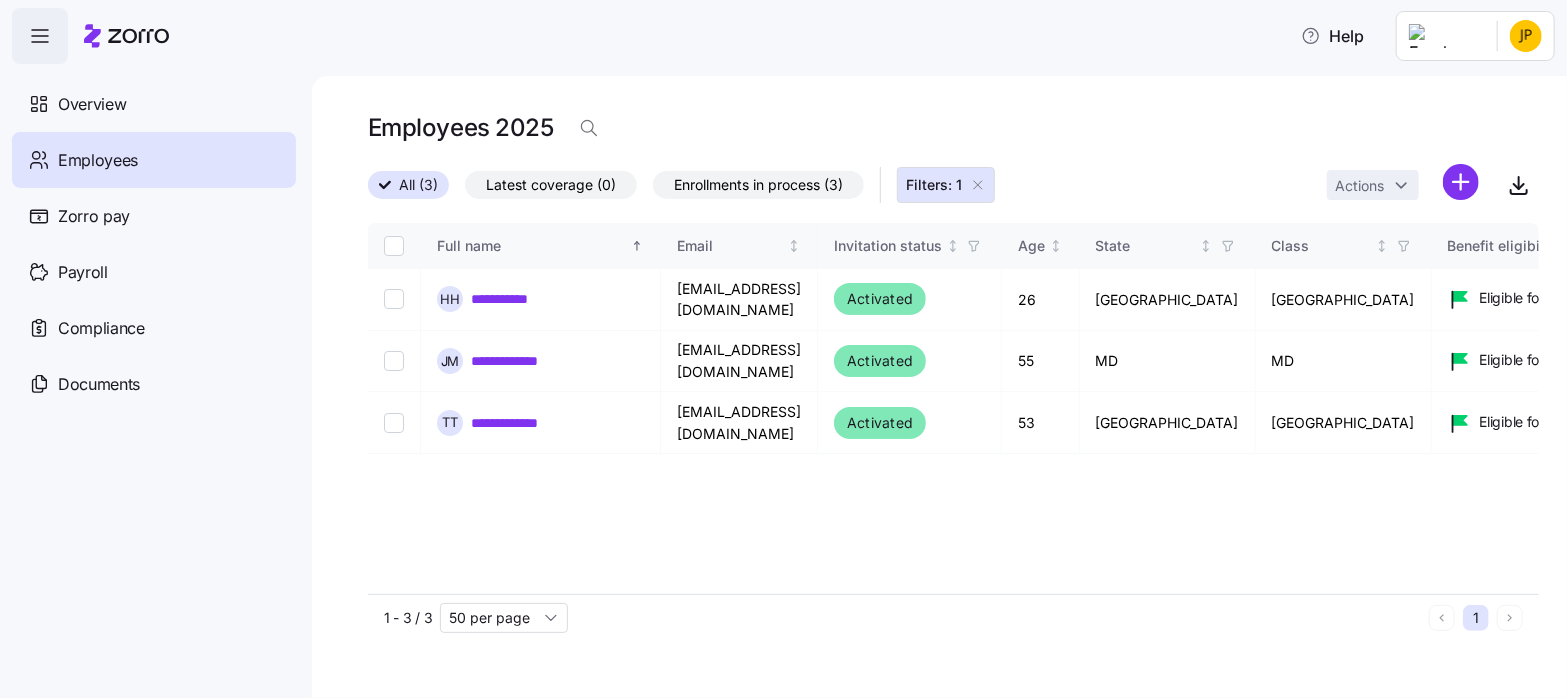 click on "Filters: 1" at bounding box center [934, 185] 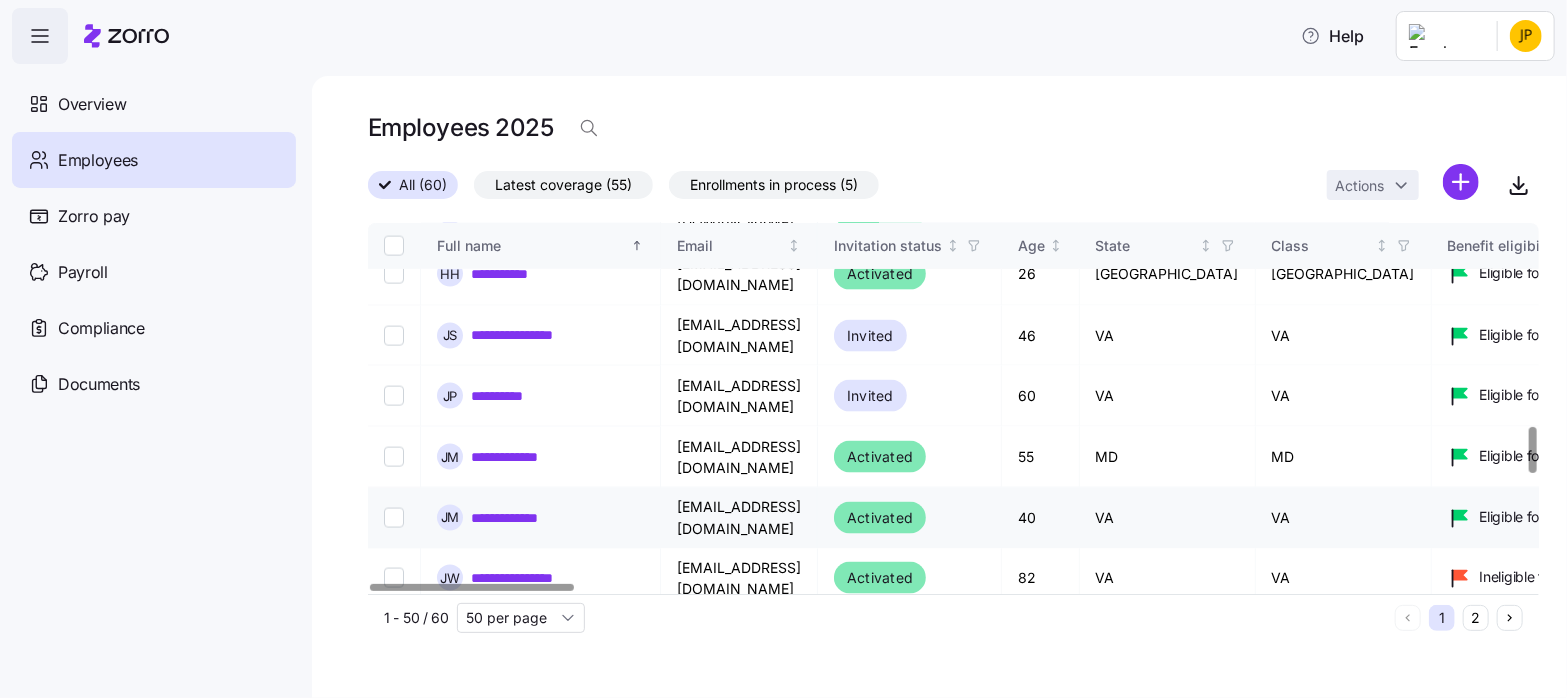scroll, scrollTop: 1639, scrollLeft: 0, axis: vertical 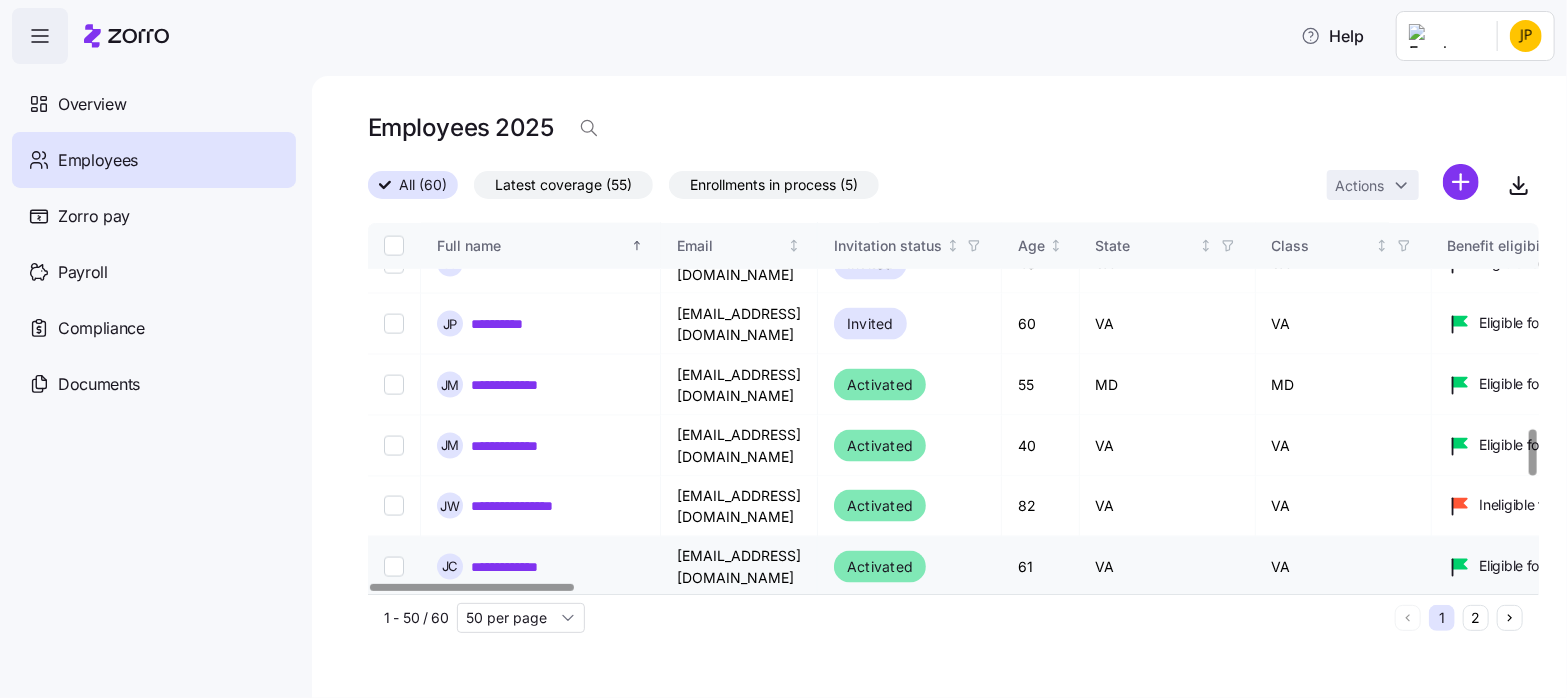 click on "**********" at bounding box center [524, 567] 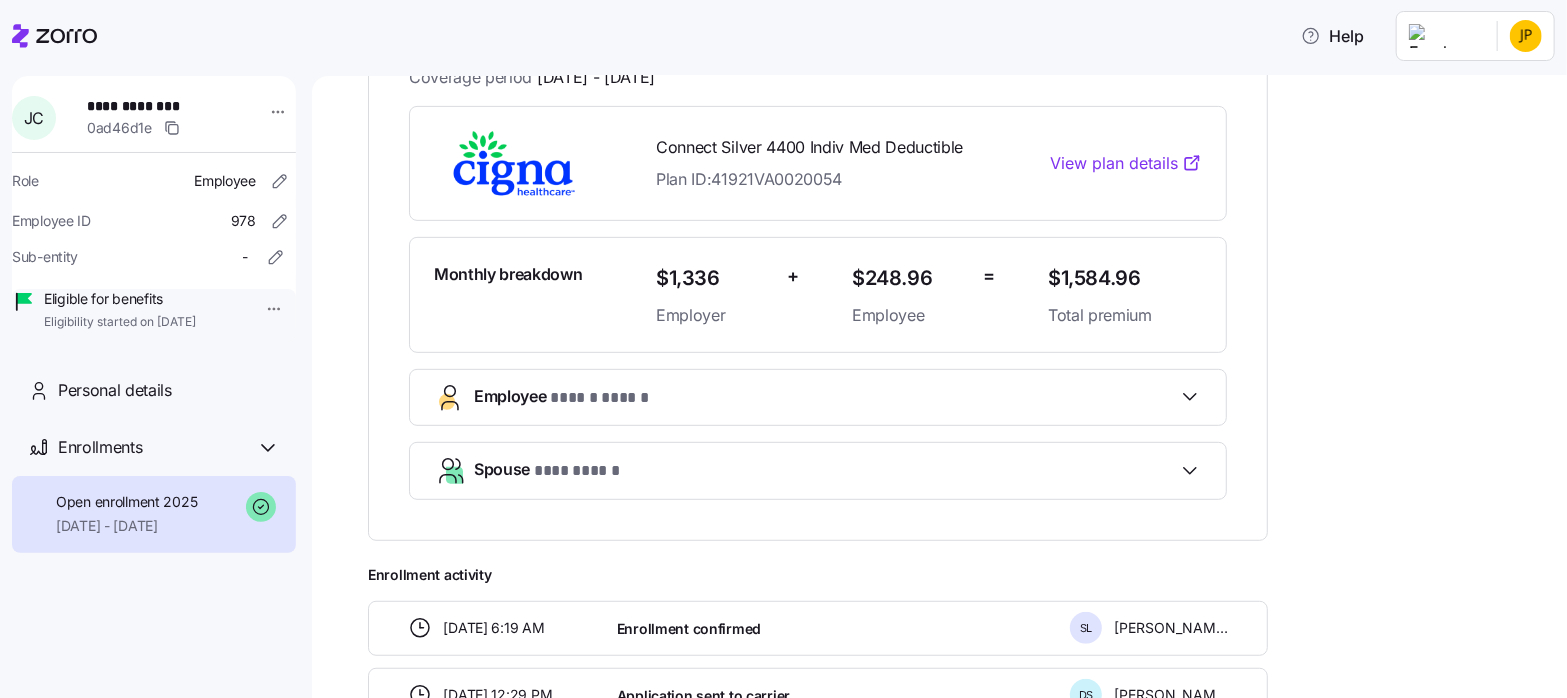 scroll, scrollTop: 416, scrollLeft: 0, axis: vertical 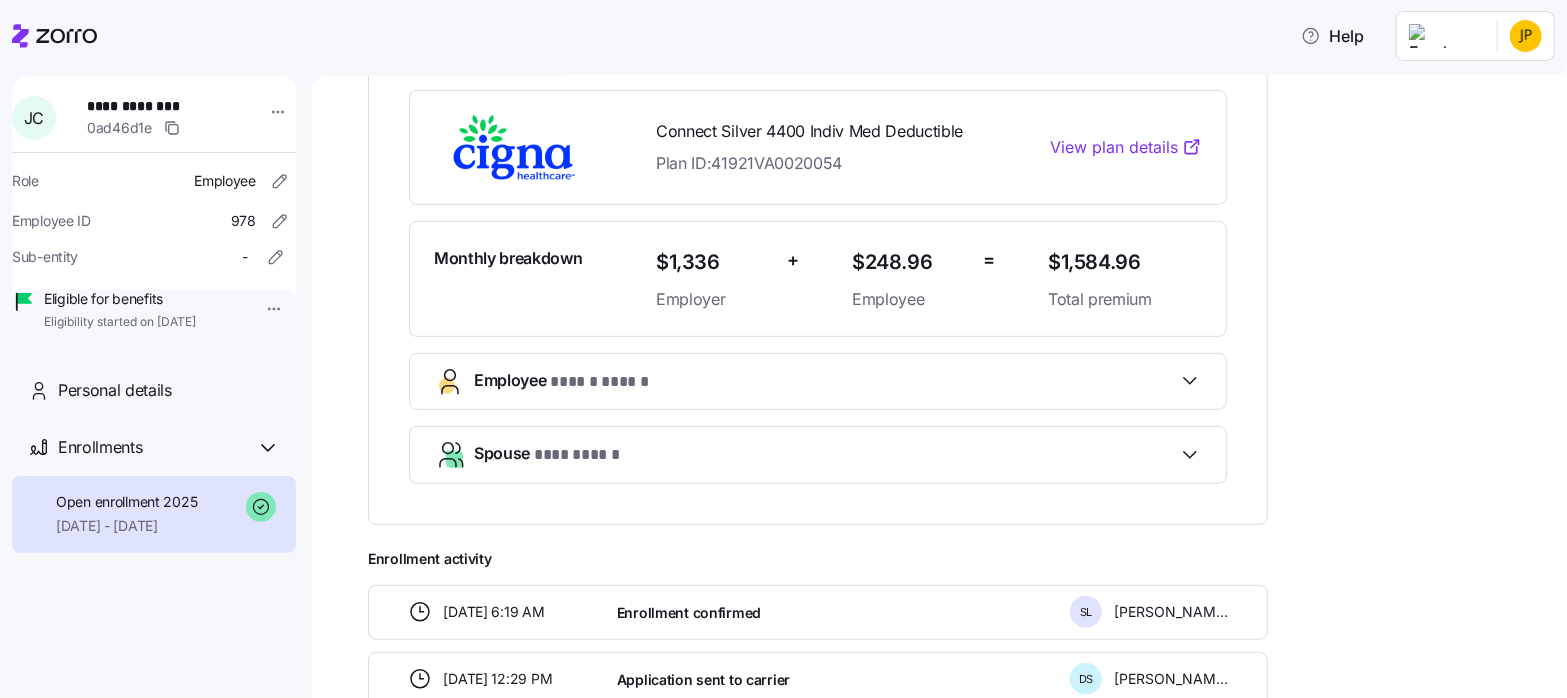 click 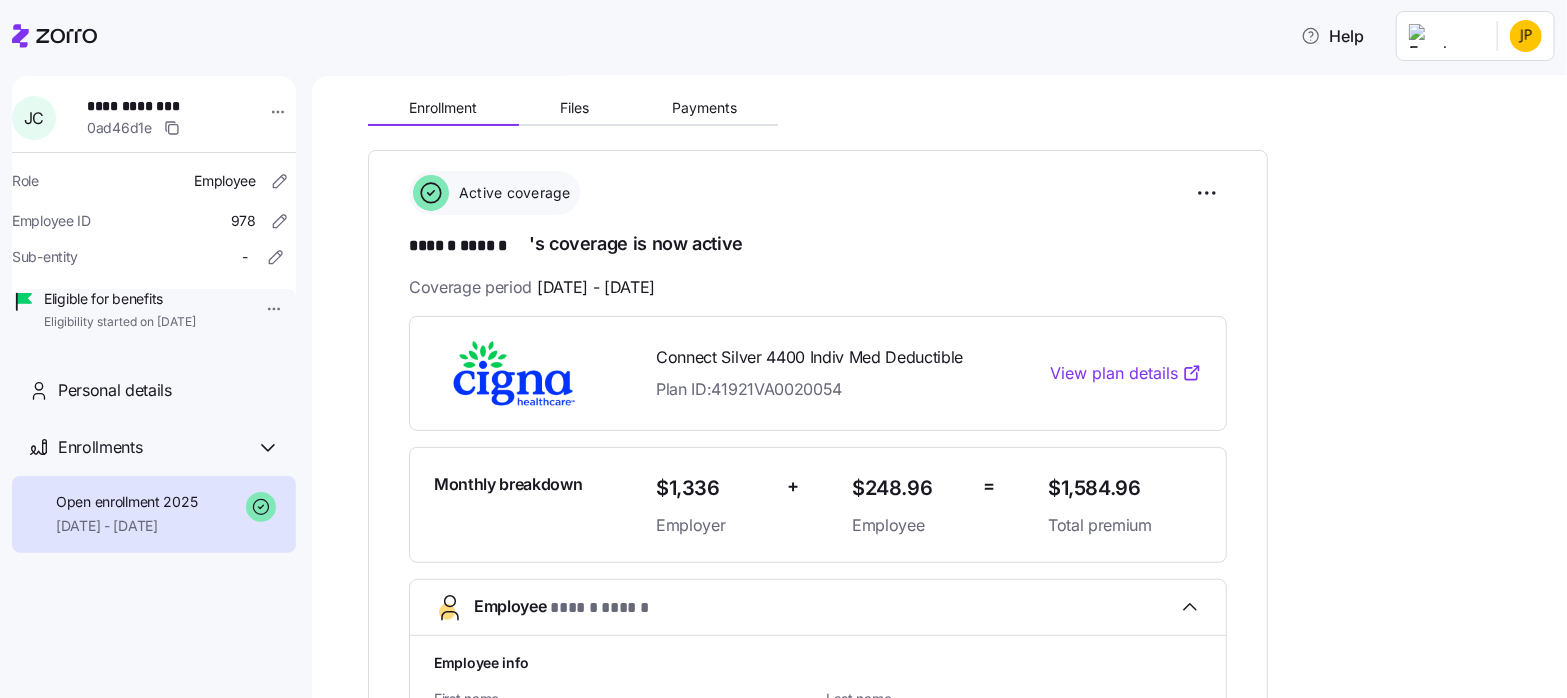 scroll, scrollTop: 181, scrollLeft: 0, axis: vertical 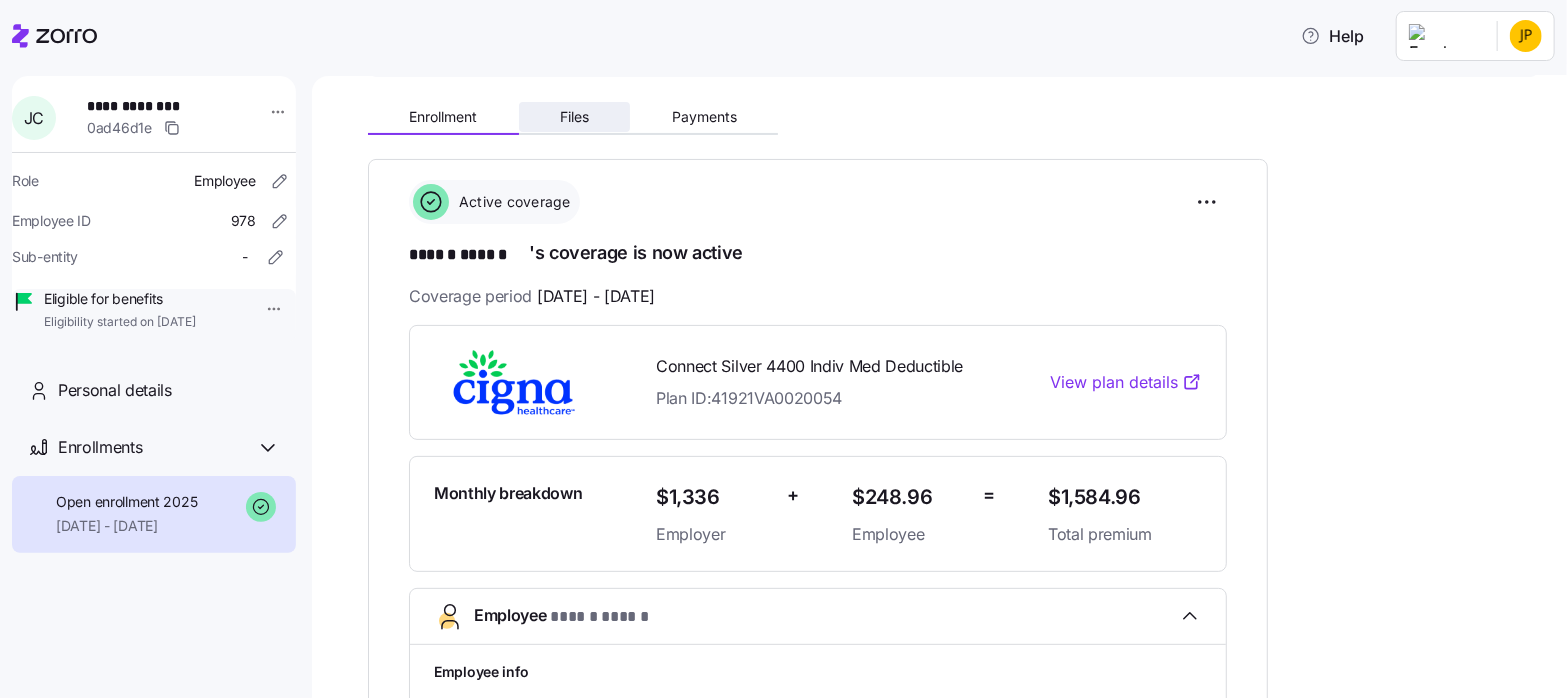 click on "Files" at bounding box center (574, 117) 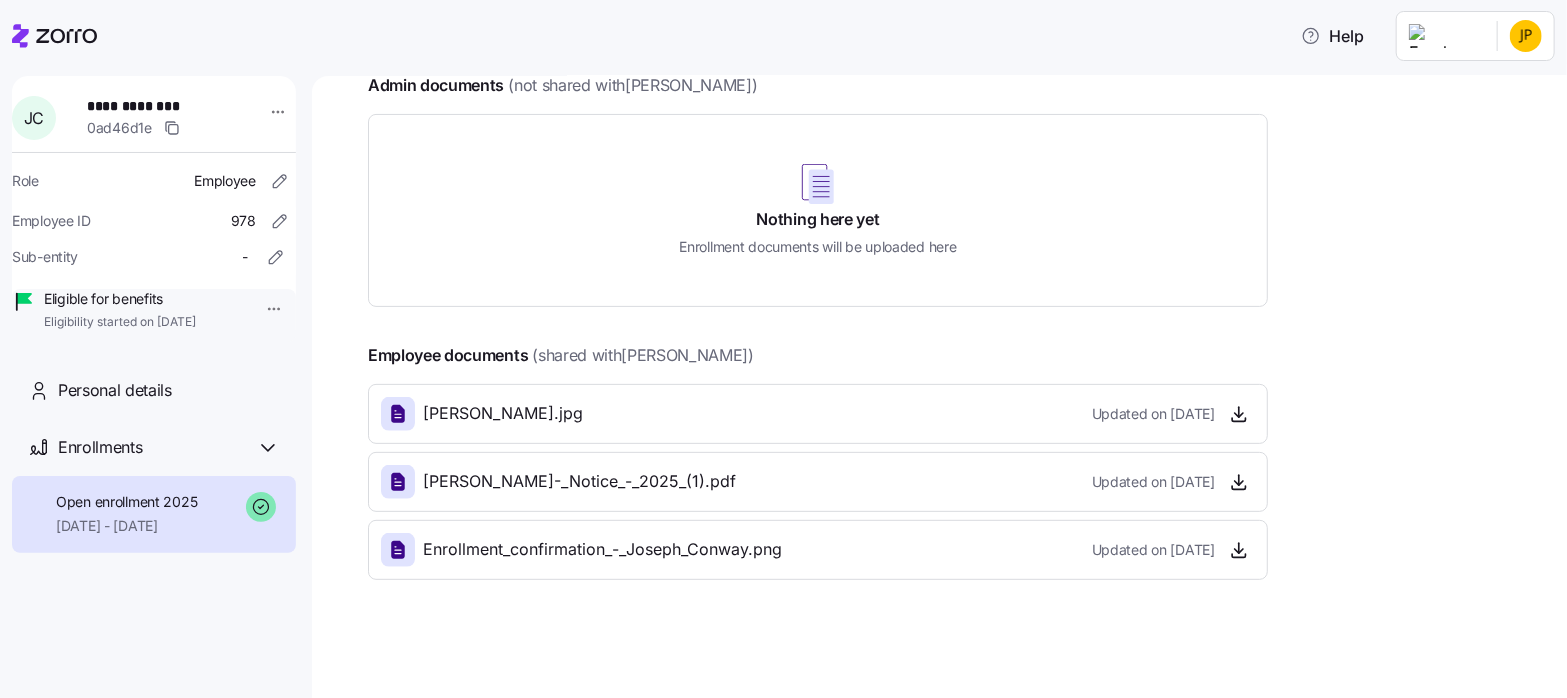 scroll, scrollTop: 0, scrollLeft: 0, axis: both 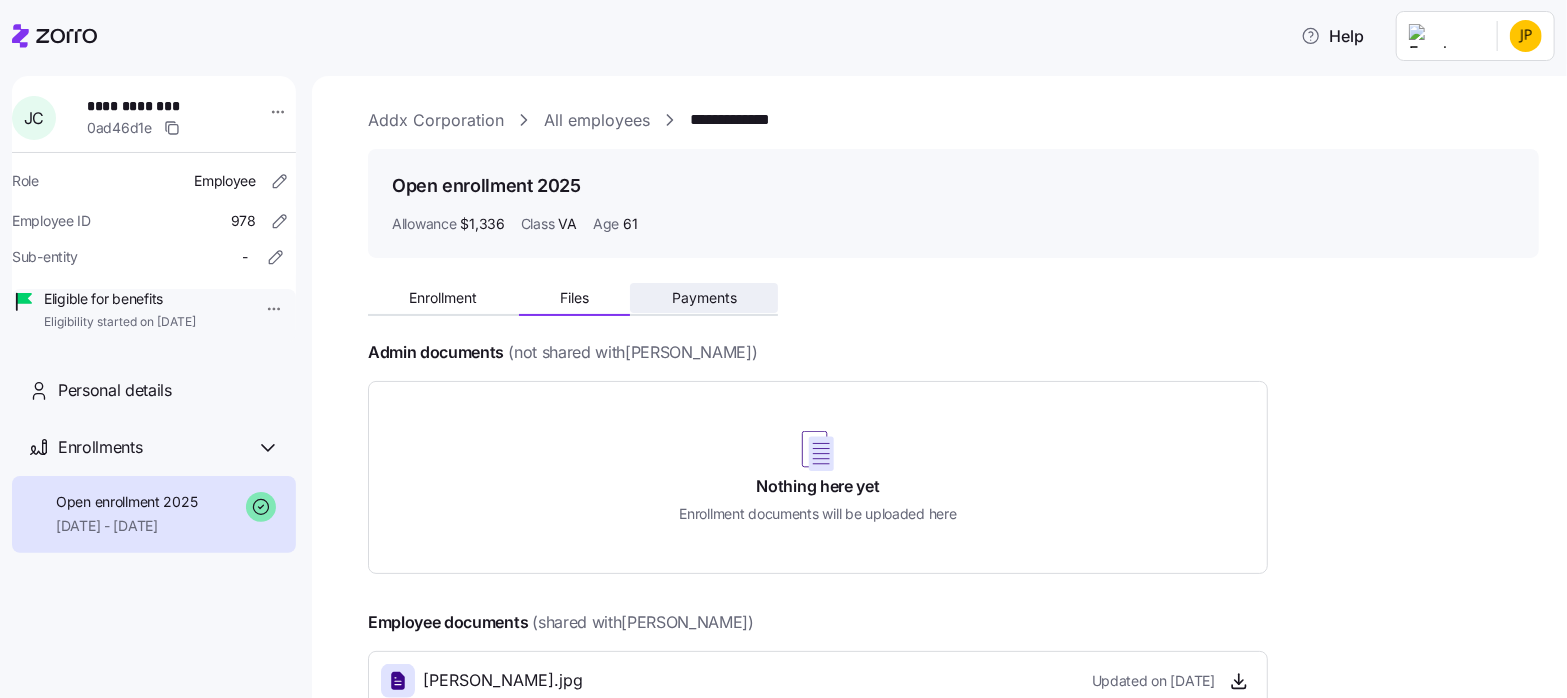 click on "Payments" at bounding box center [704, 298] 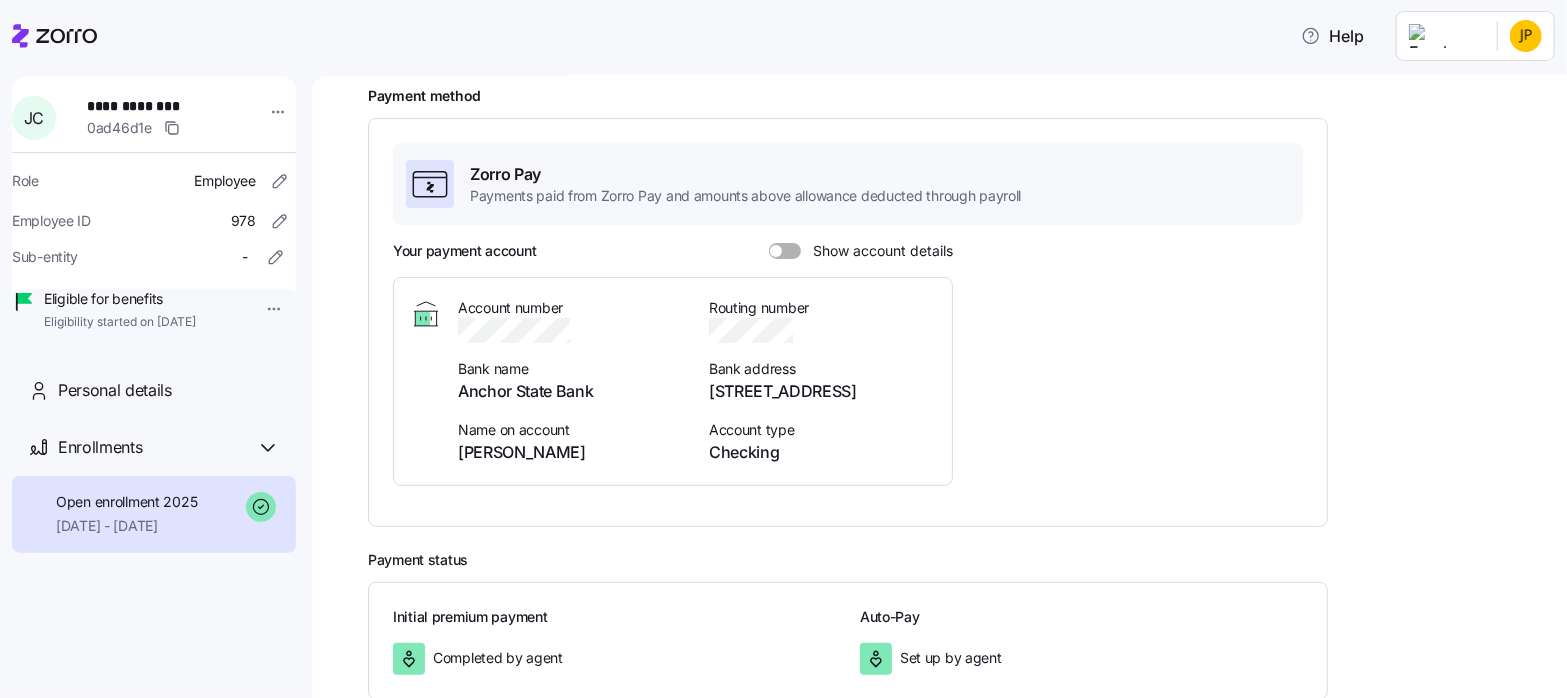 scroll, scrollTop: 0, scrollLeft: 0, axis: both 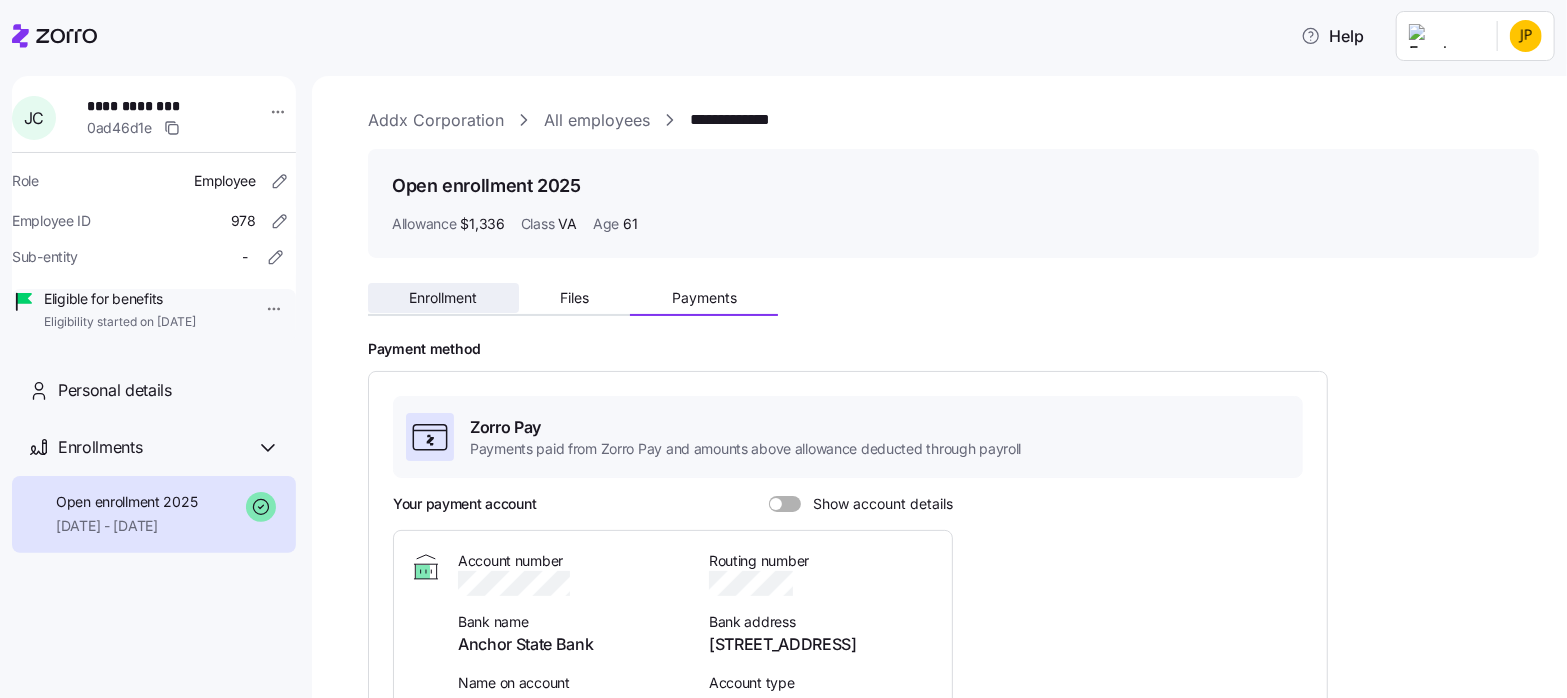 click on "Enrollment" at bounding box center [443, 298] 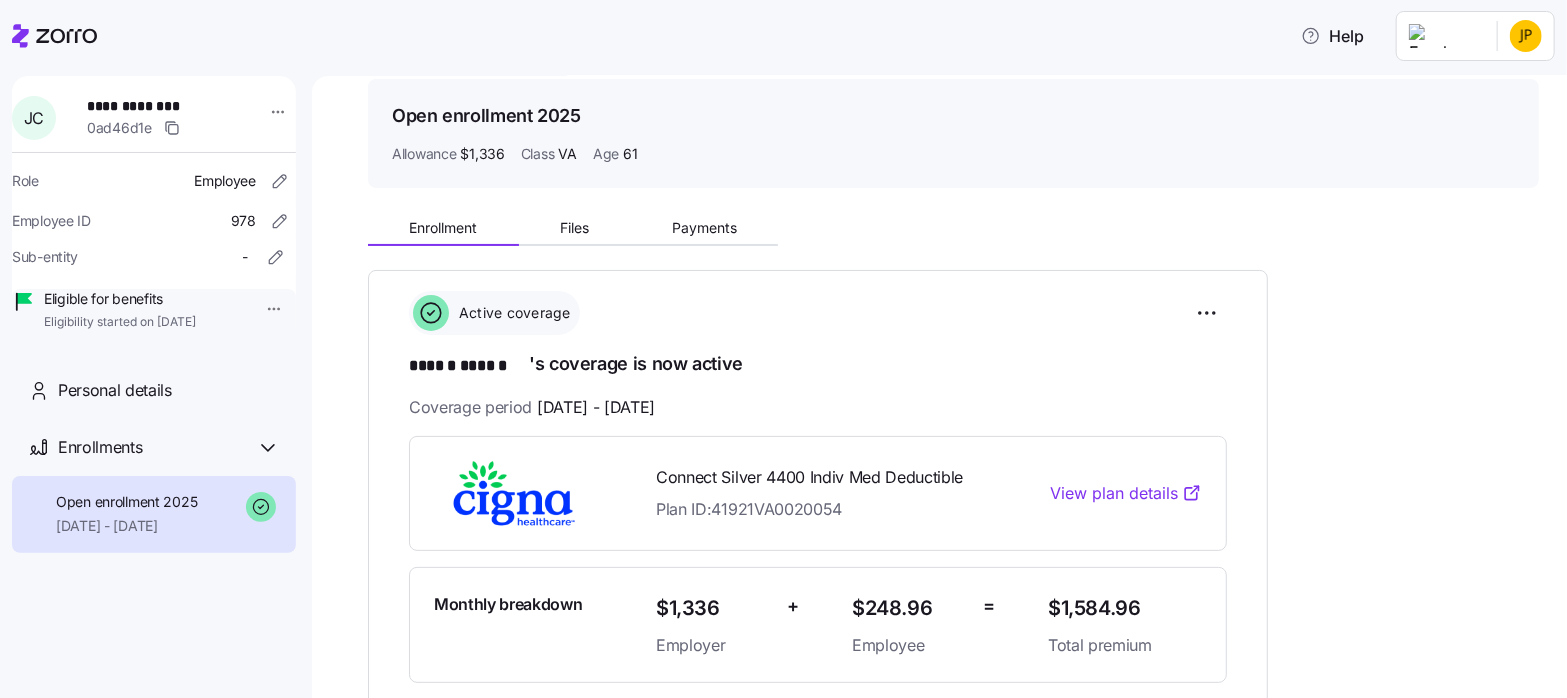 scroll, scrollTop: 0, scrollLeft: 0, axis: both 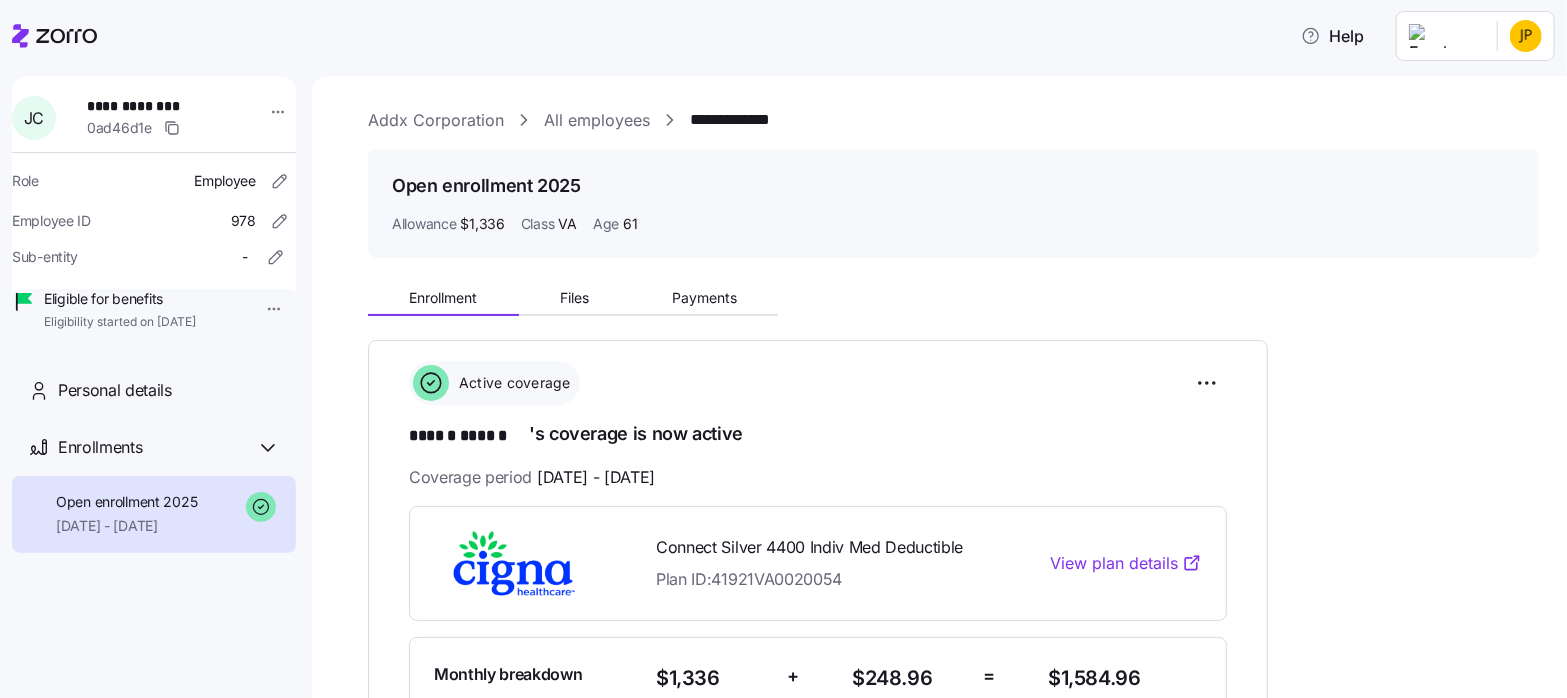 click on "**********" at bounding box center [783, 343] 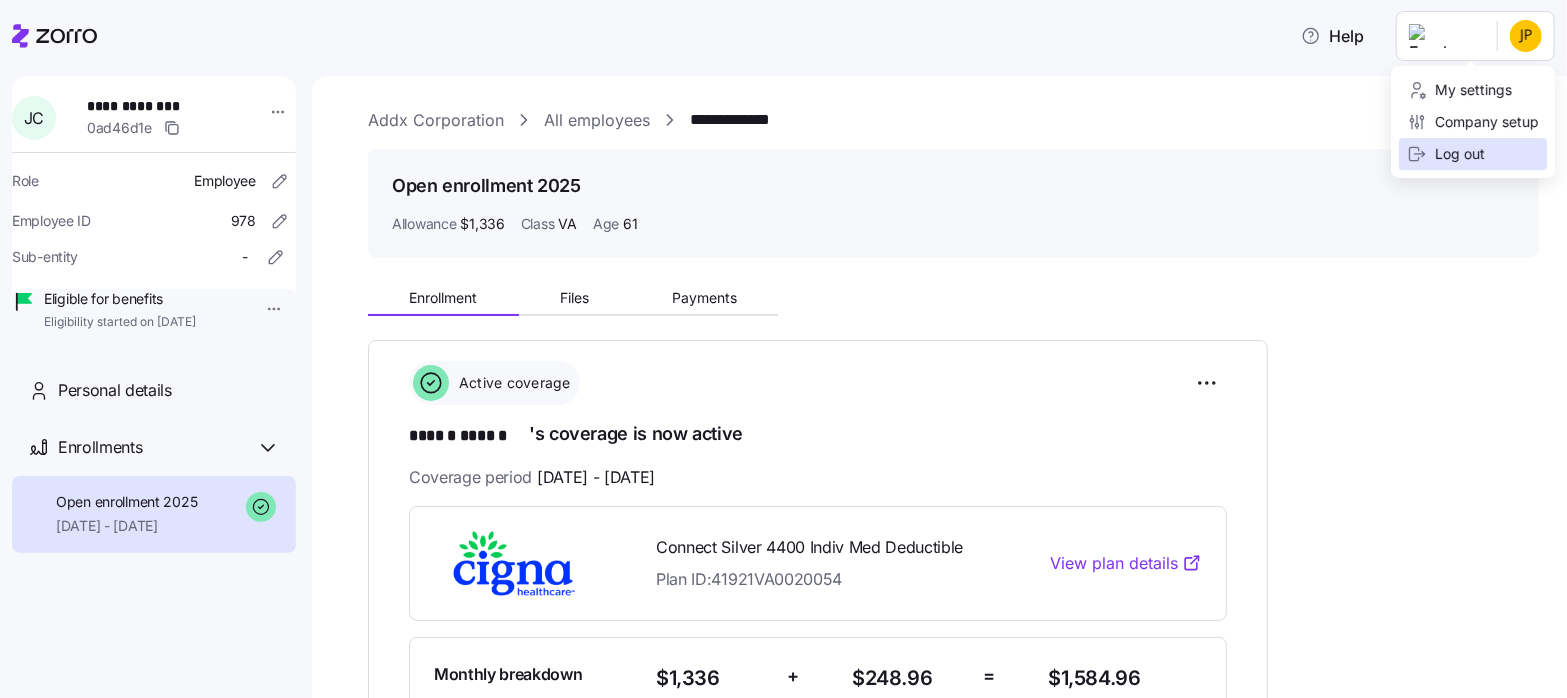 click on "Log out" at bounding box center [1446, 154] 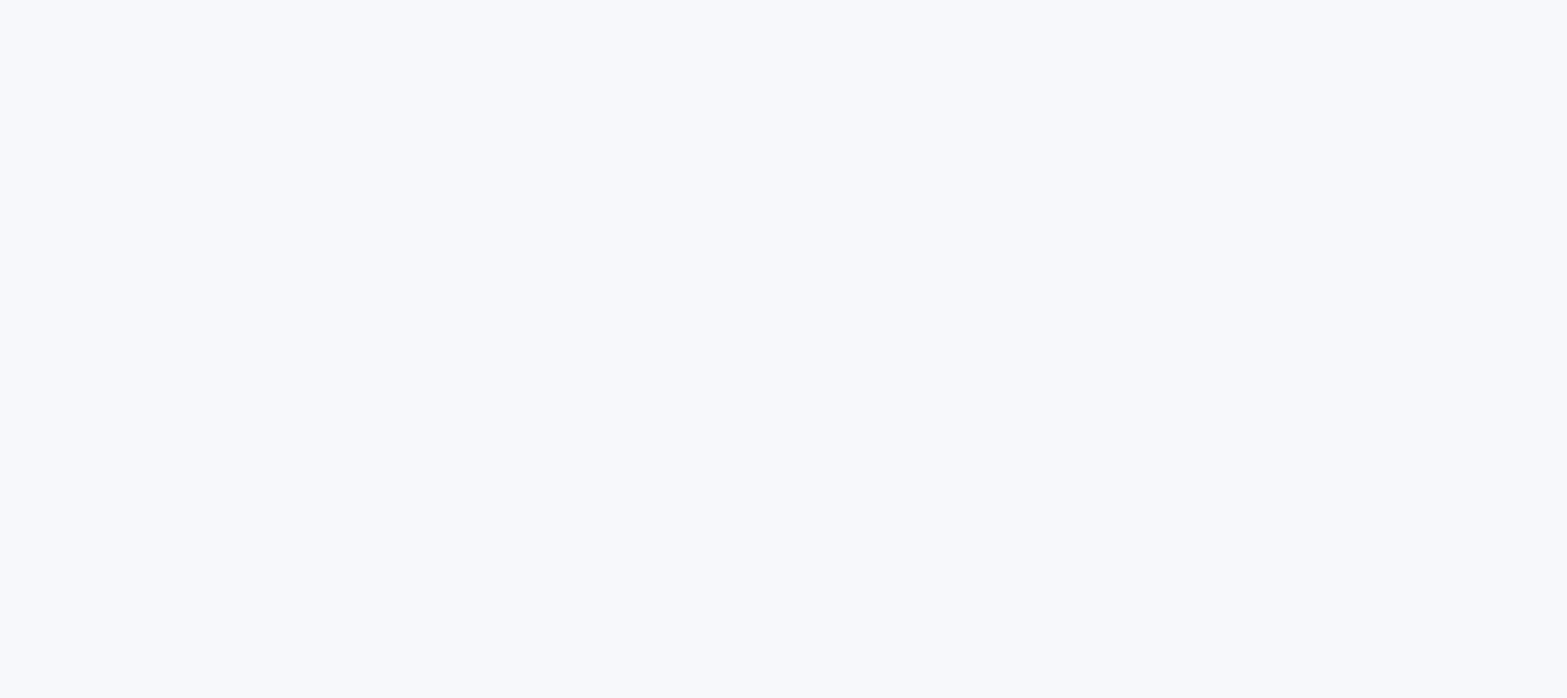 scroll, scrollTop: 0, scrollLeft: 0, axis: both 